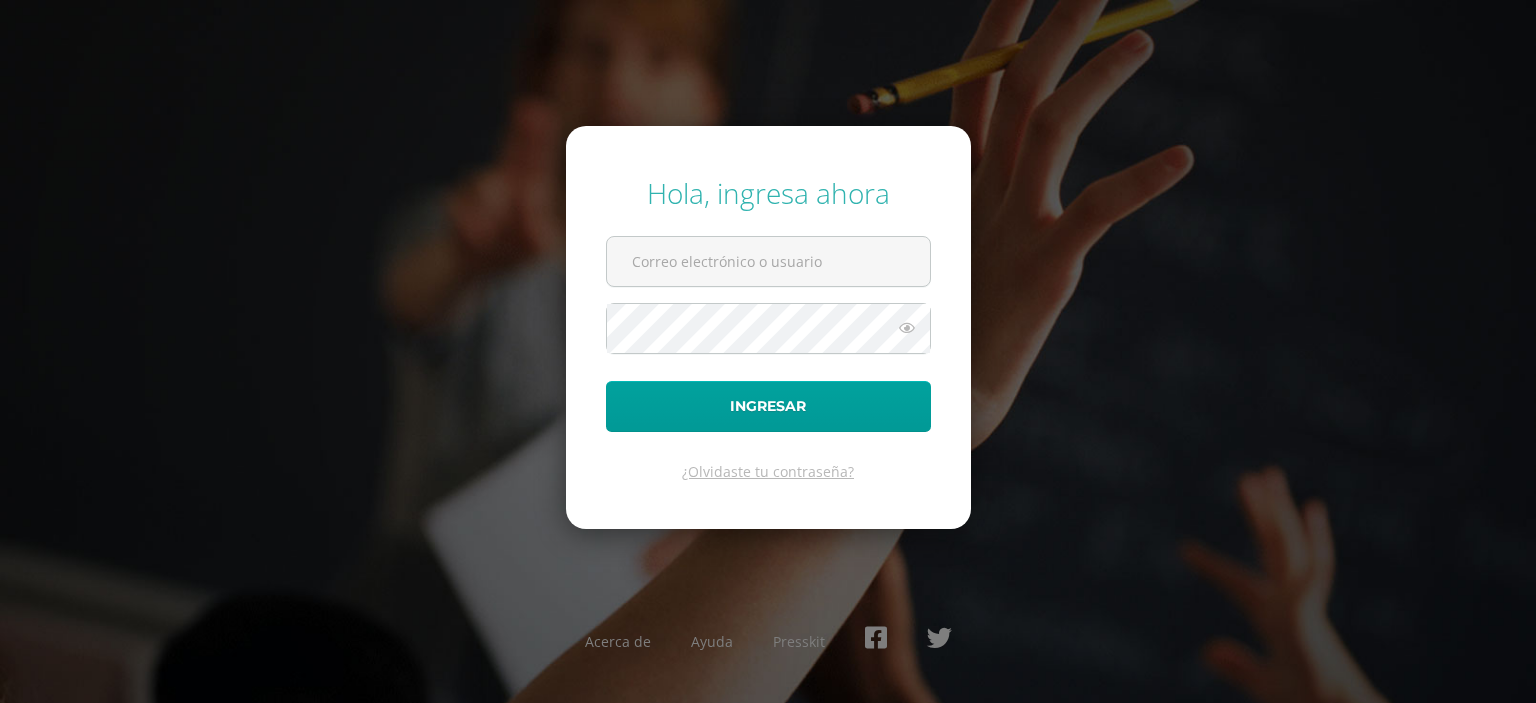 scroll, scrollTop: 0, scrollLeft: 0, axis: both 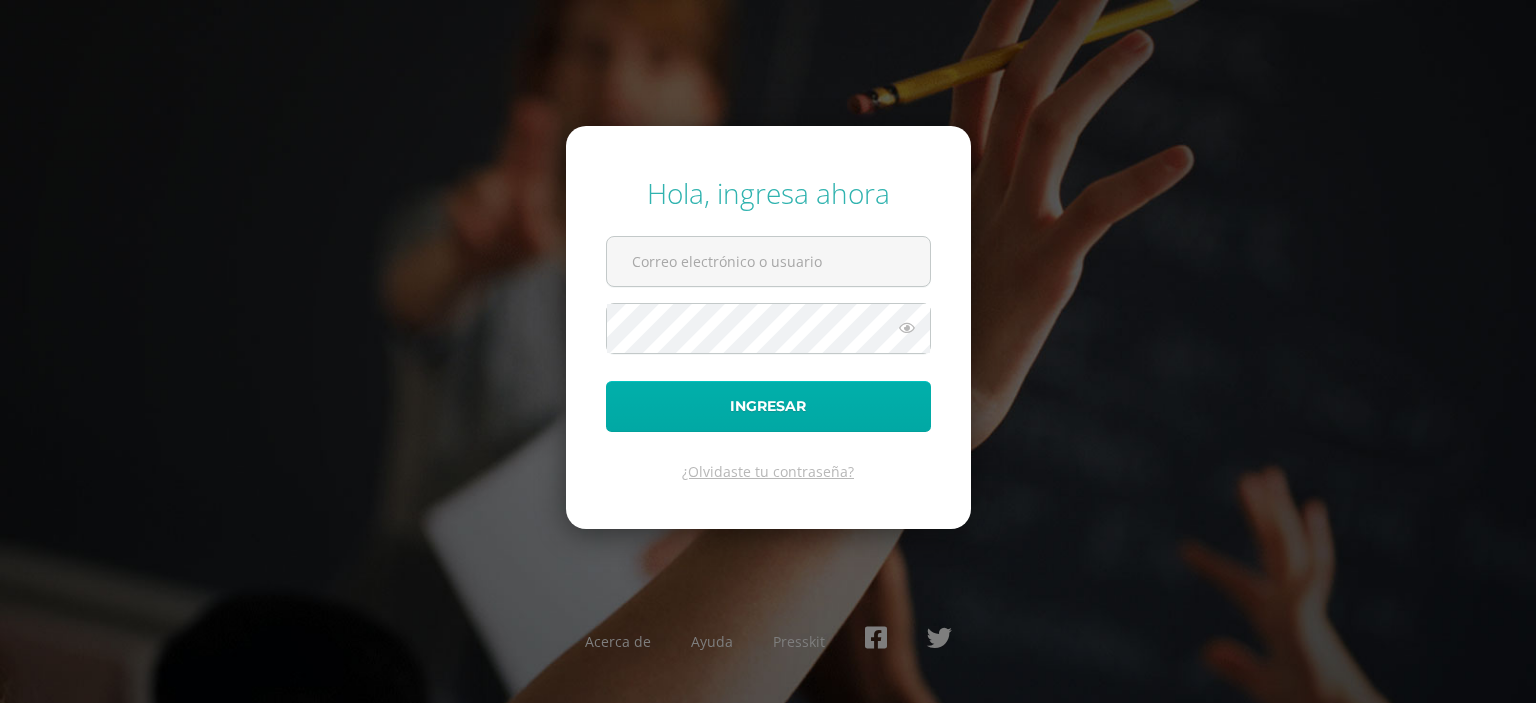 type on "COS00903@osoriosandoval.edu.gt" 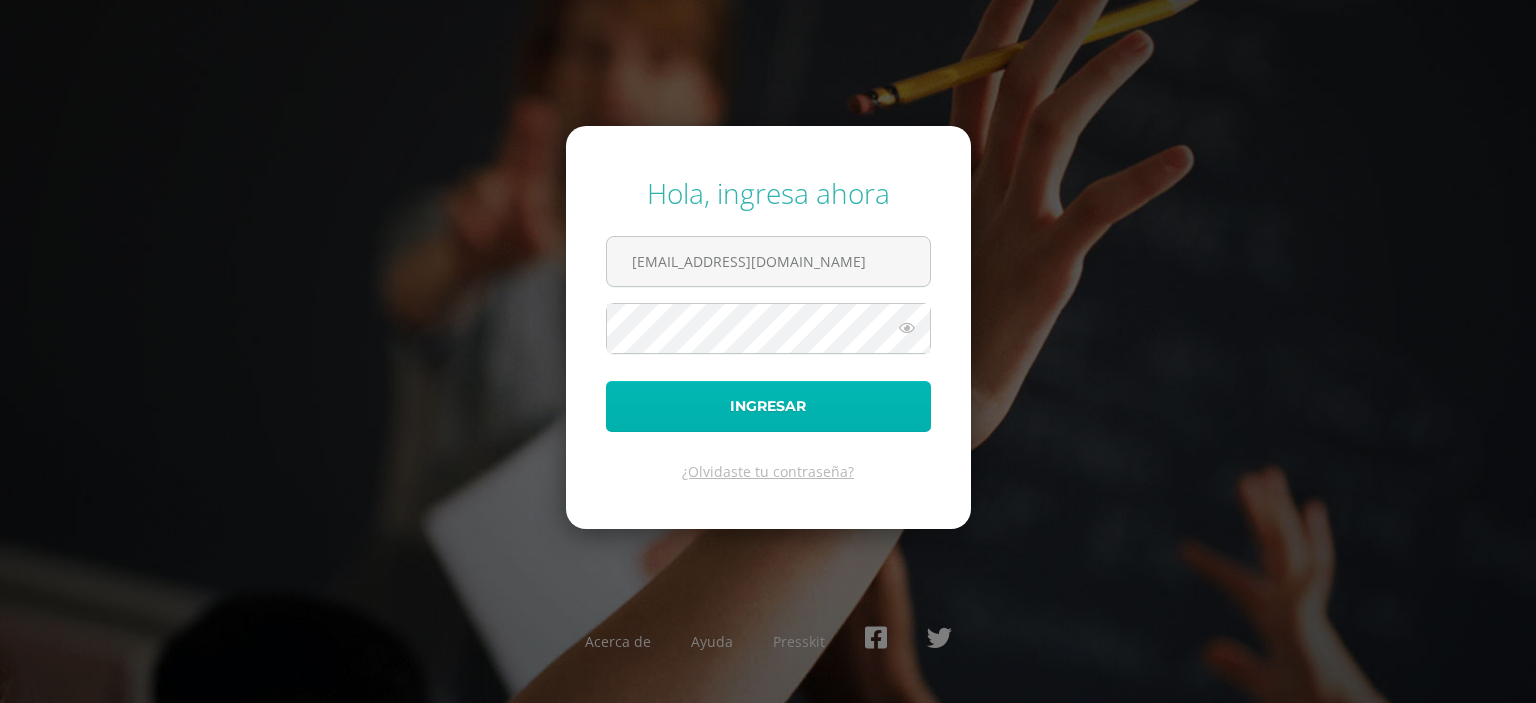 click on "Ingresar" at bounding box center [768, 406] 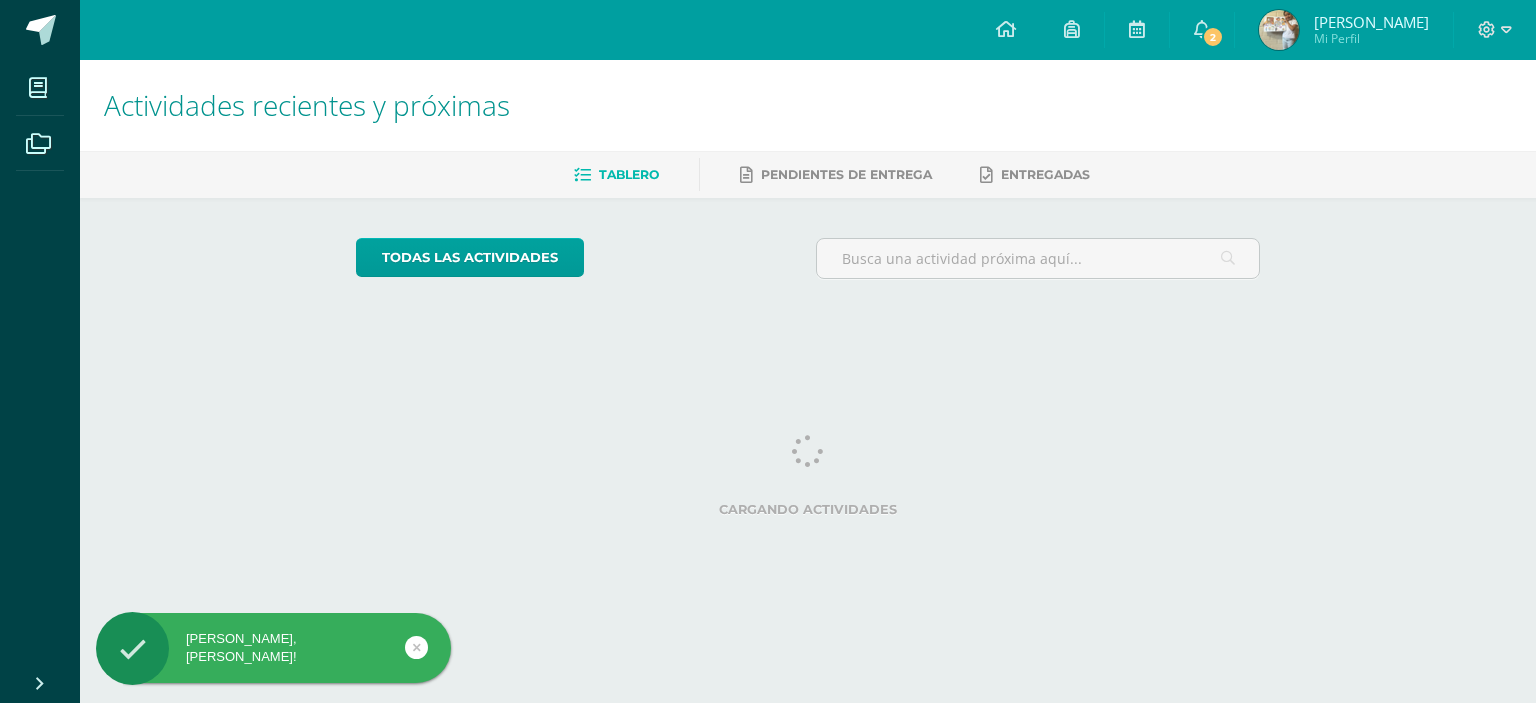 scroll, scrollTop: 0, scrollLeft: 0, axis: both 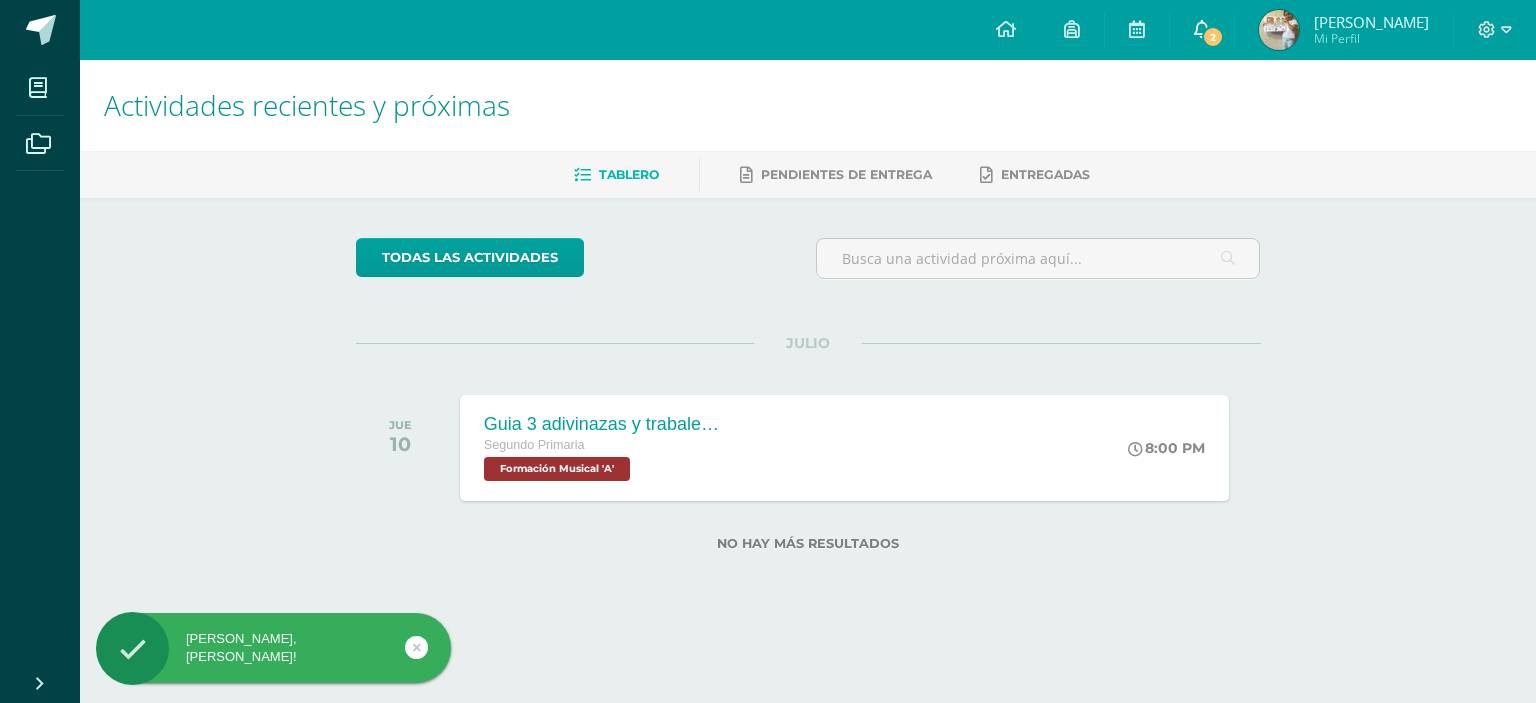click on "2" at bounding box center [1213, 37] 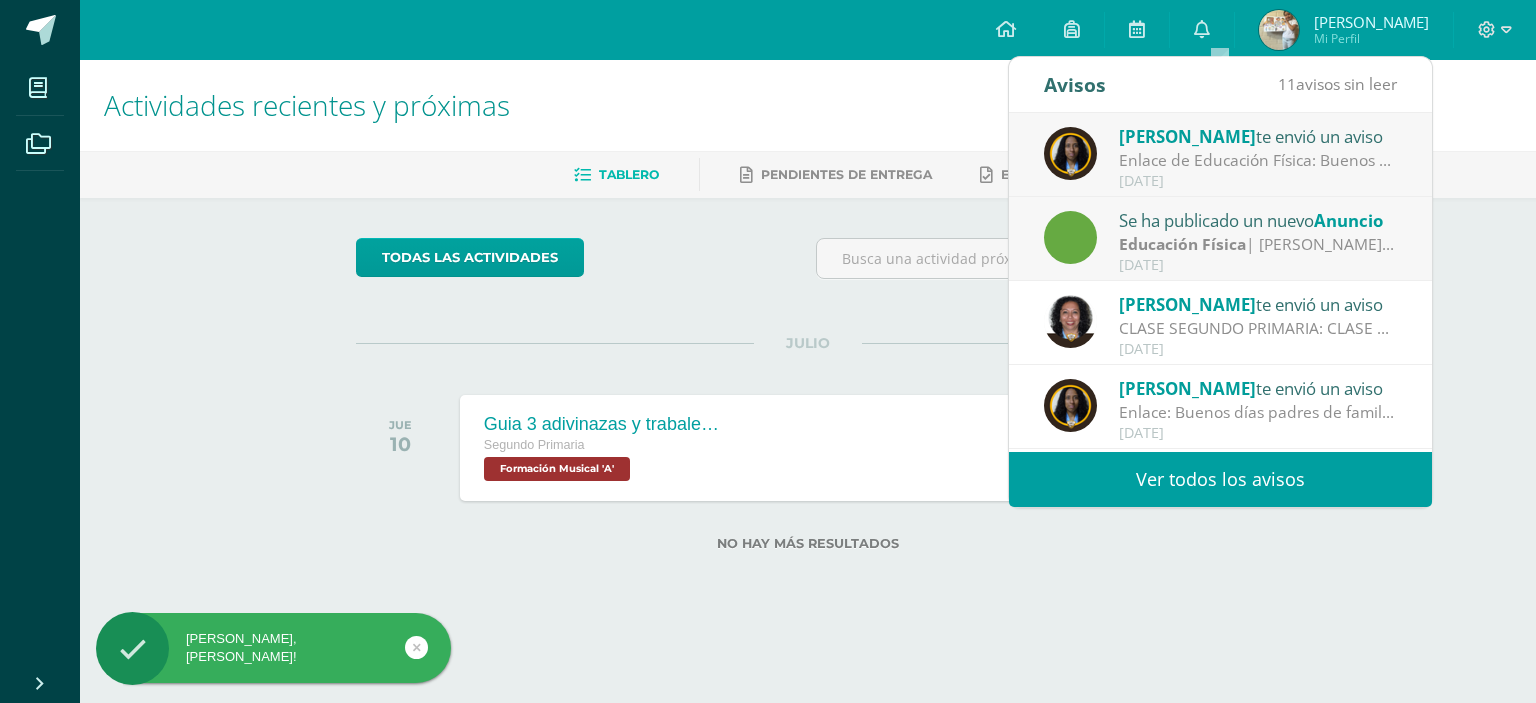 click on "Educación Física" at bounding box center [1182, 244] 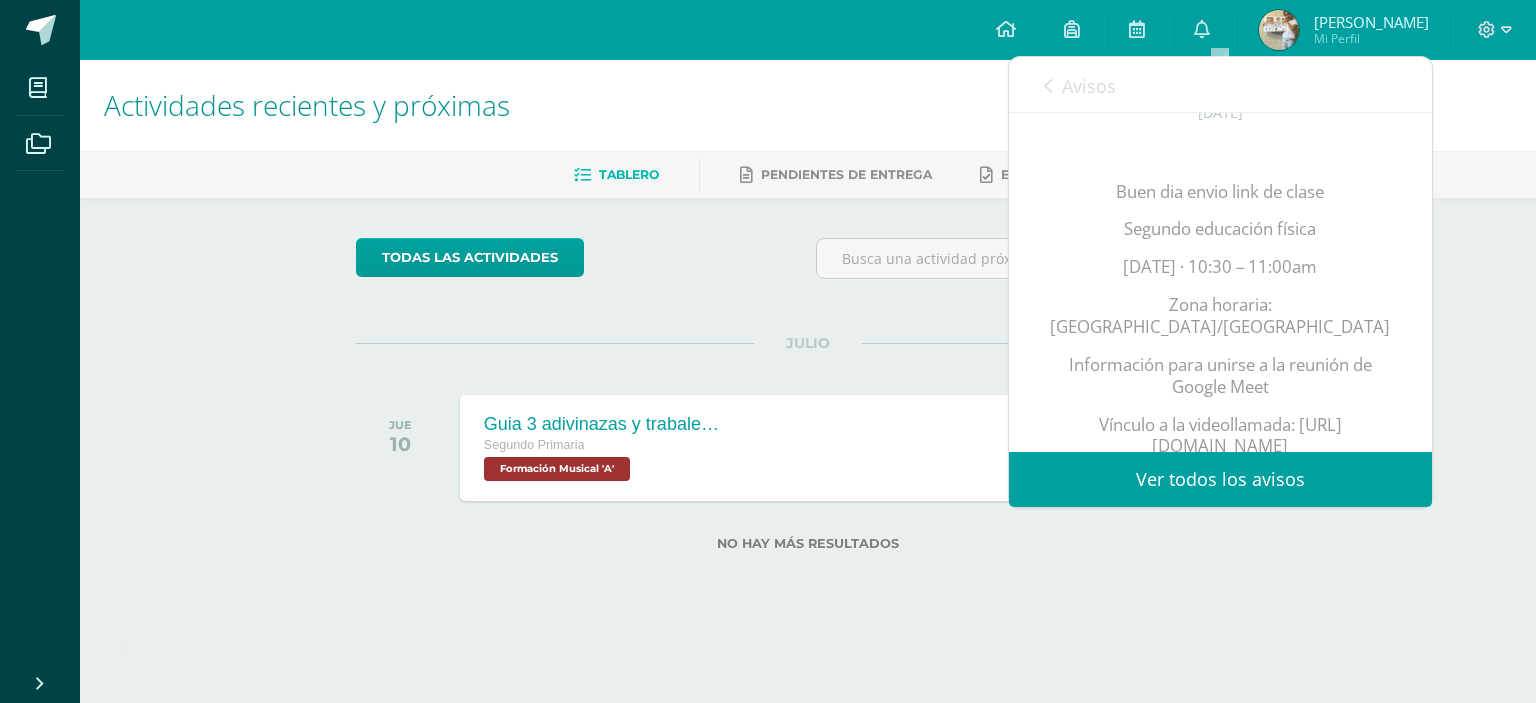 scroll, scrollTop: 422, scrollLeft: 0, axis: vertical 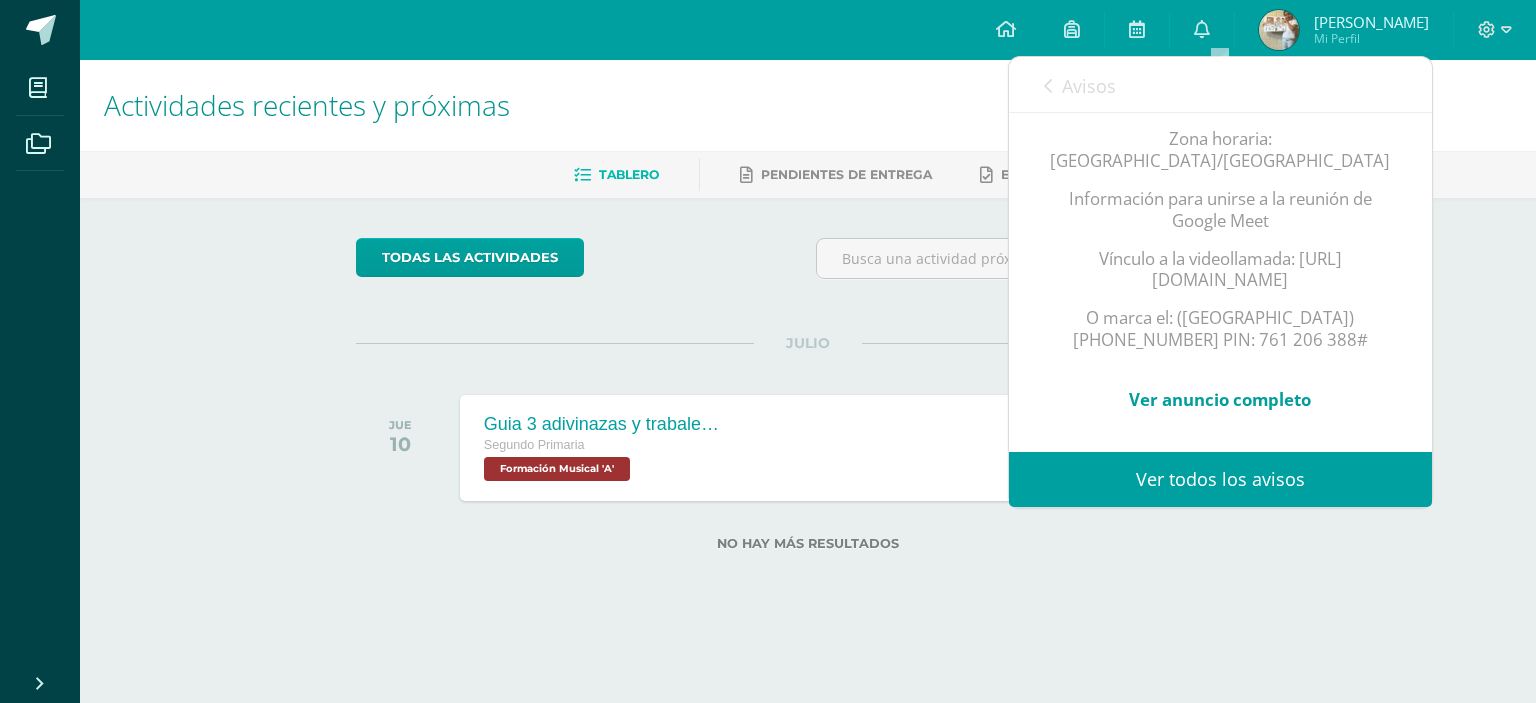 click on "Avisos" at bounding box center [1080, 85] 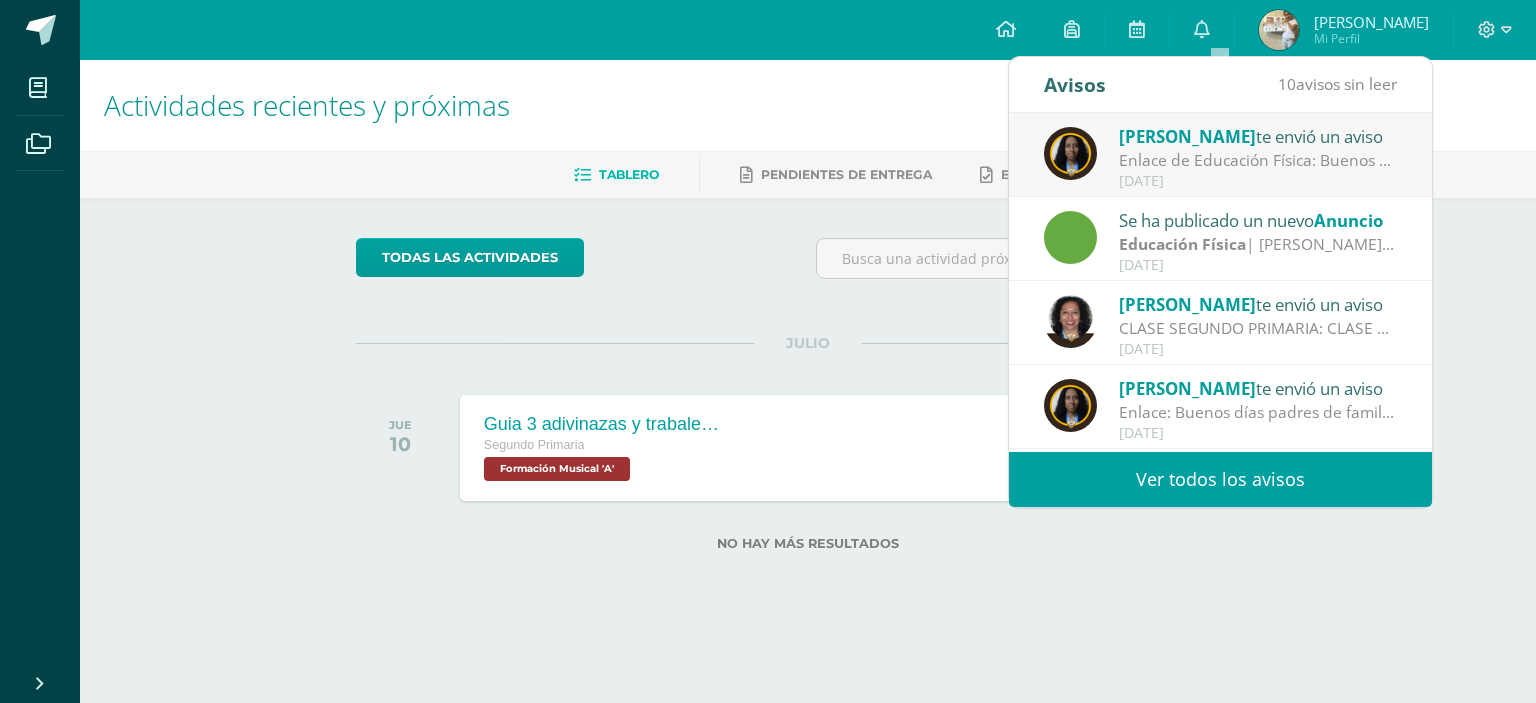 click on "[PERSON_NAME]   te envió un aviso" at bounding box center [1258, 136] 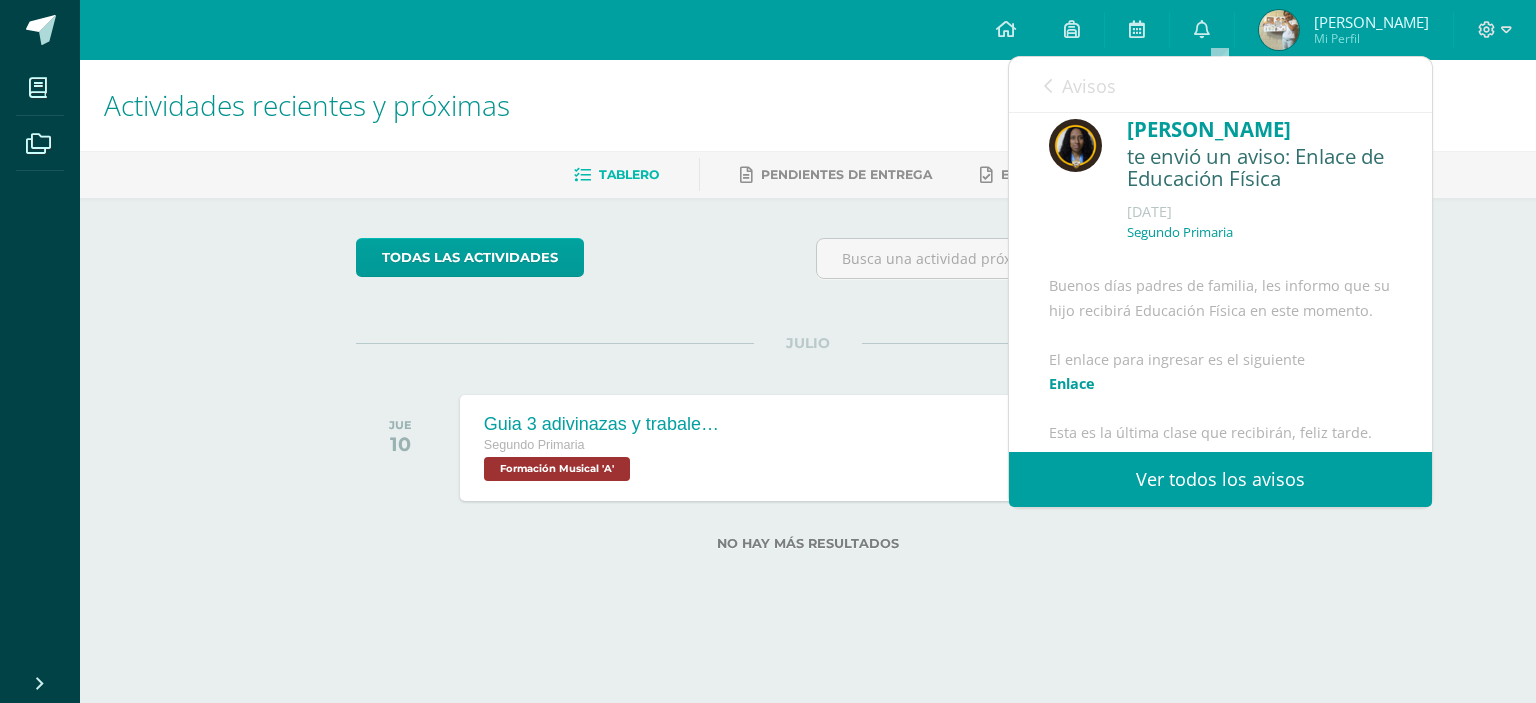 scroll, scrollTop: 0, scrollLeft: 0, axis: both 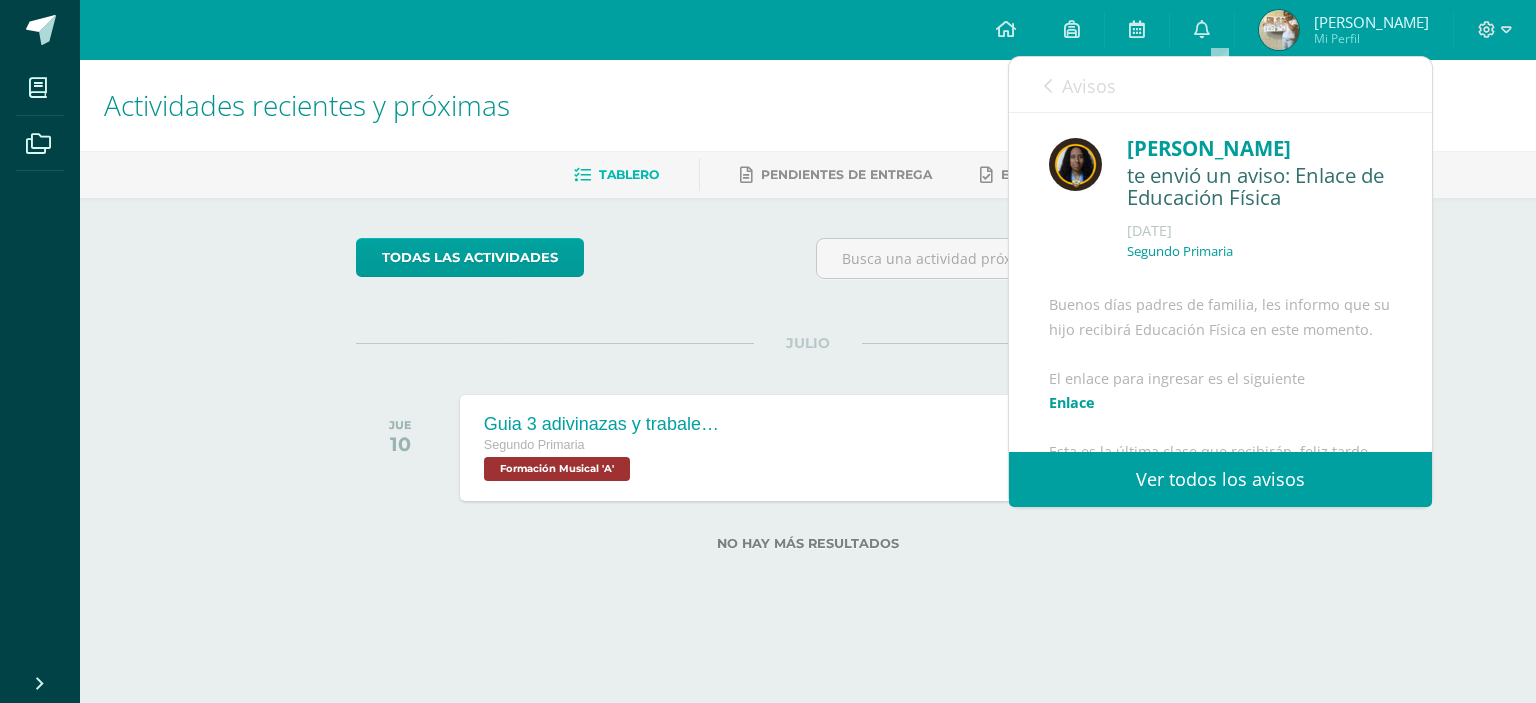 click at bounding box center [1048, 86] 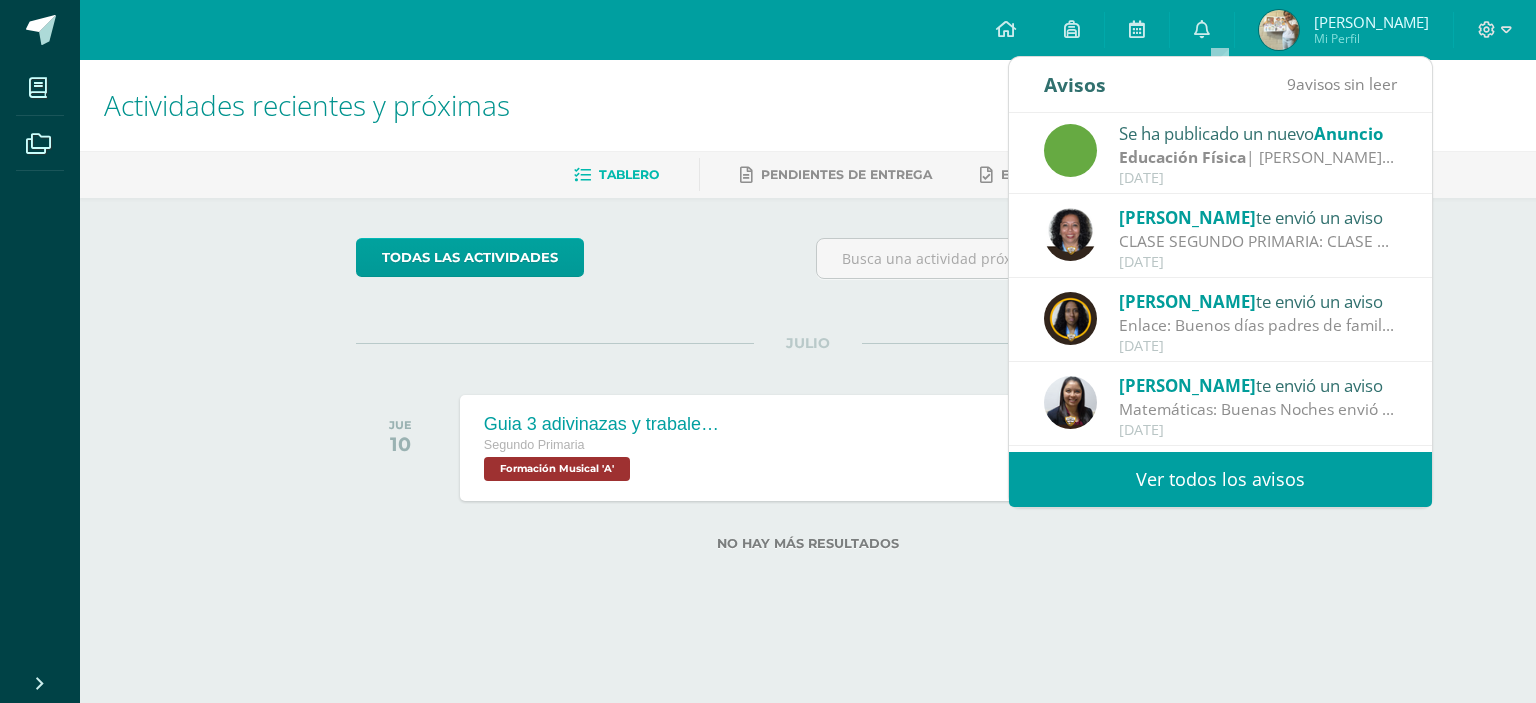 scroll, scrollTop: 100, scrollLeft: 0, axis: vertical 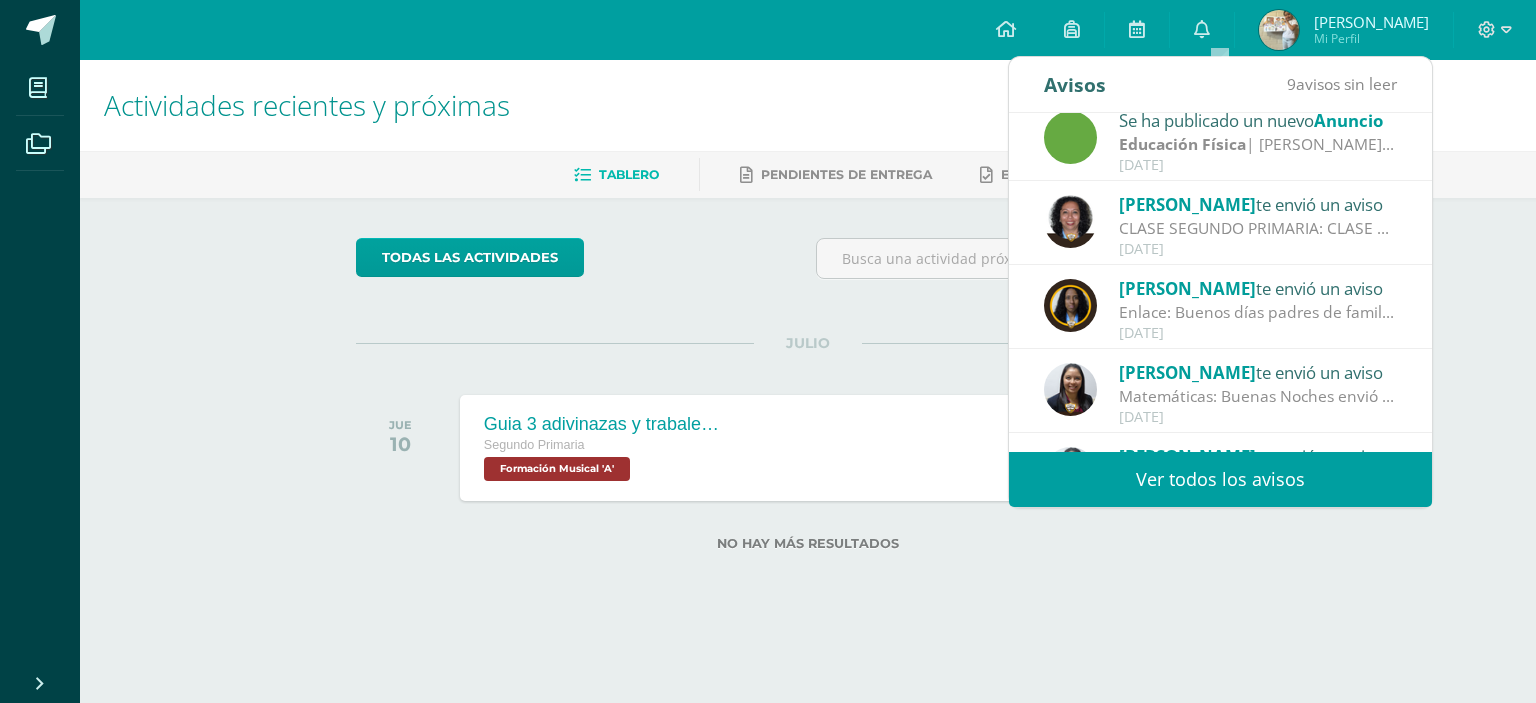 click on "todas las Actividades" at bounding box center (808, 266) 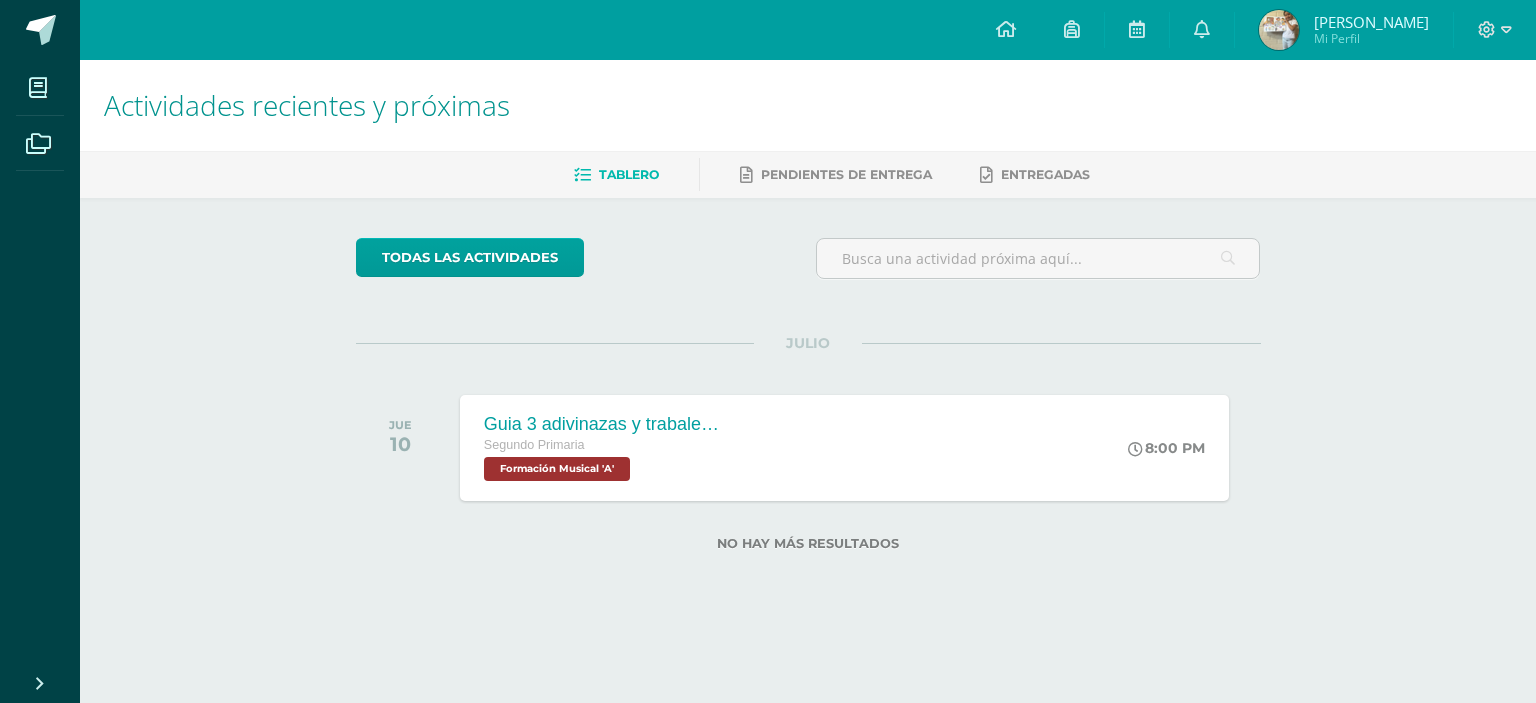 click on "Actividades recientes y próximas
Tablero
Pendientes de entrega
Entregadas
todas las Actividades
No tienes actividades
Échale un vistazo a los demás períodos o  sal y disfruta del [PERSON_NAME]
10
Guia 3 adivinazas y trabalenguas
Segundo Primaria
Formación Musical 'A'" at bounding box center [808, 337] 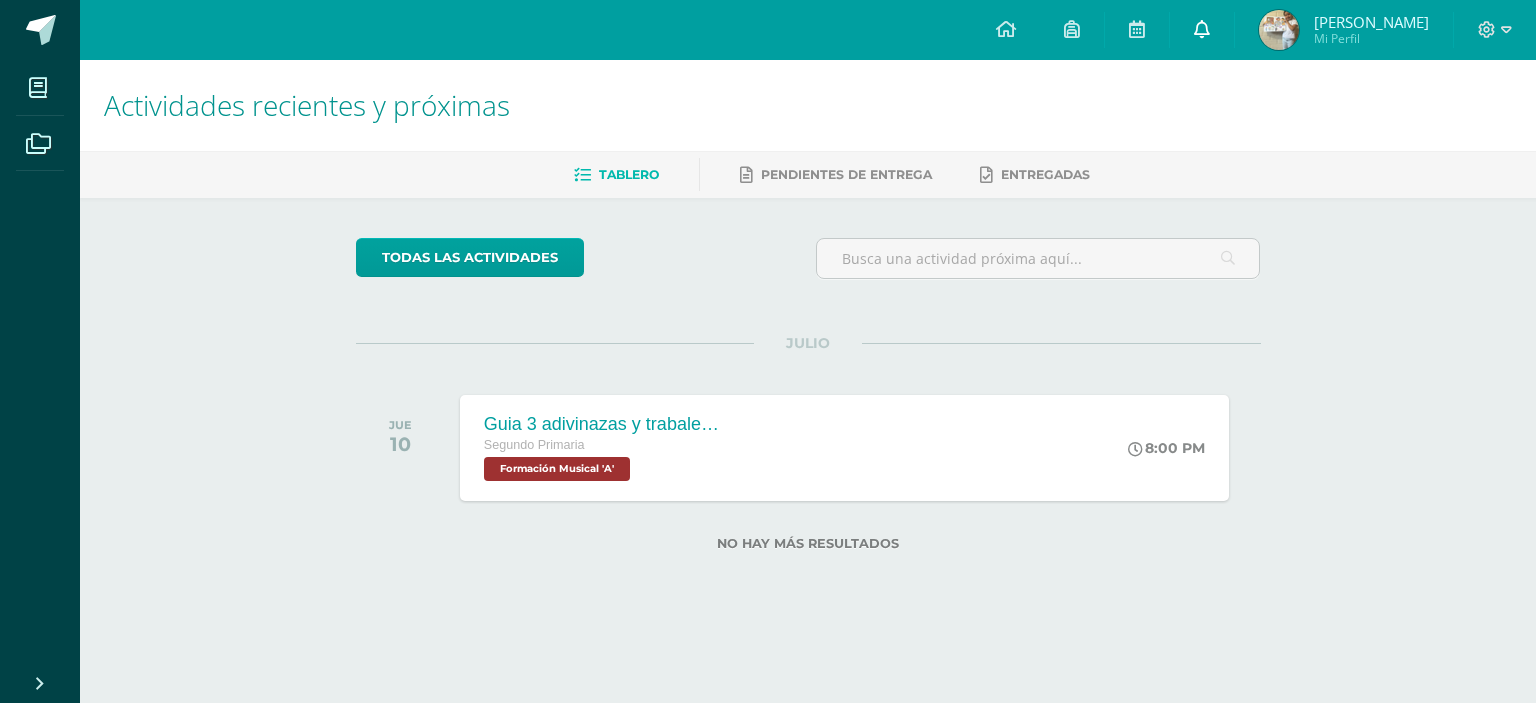 click at bounding box center [1202, 29] 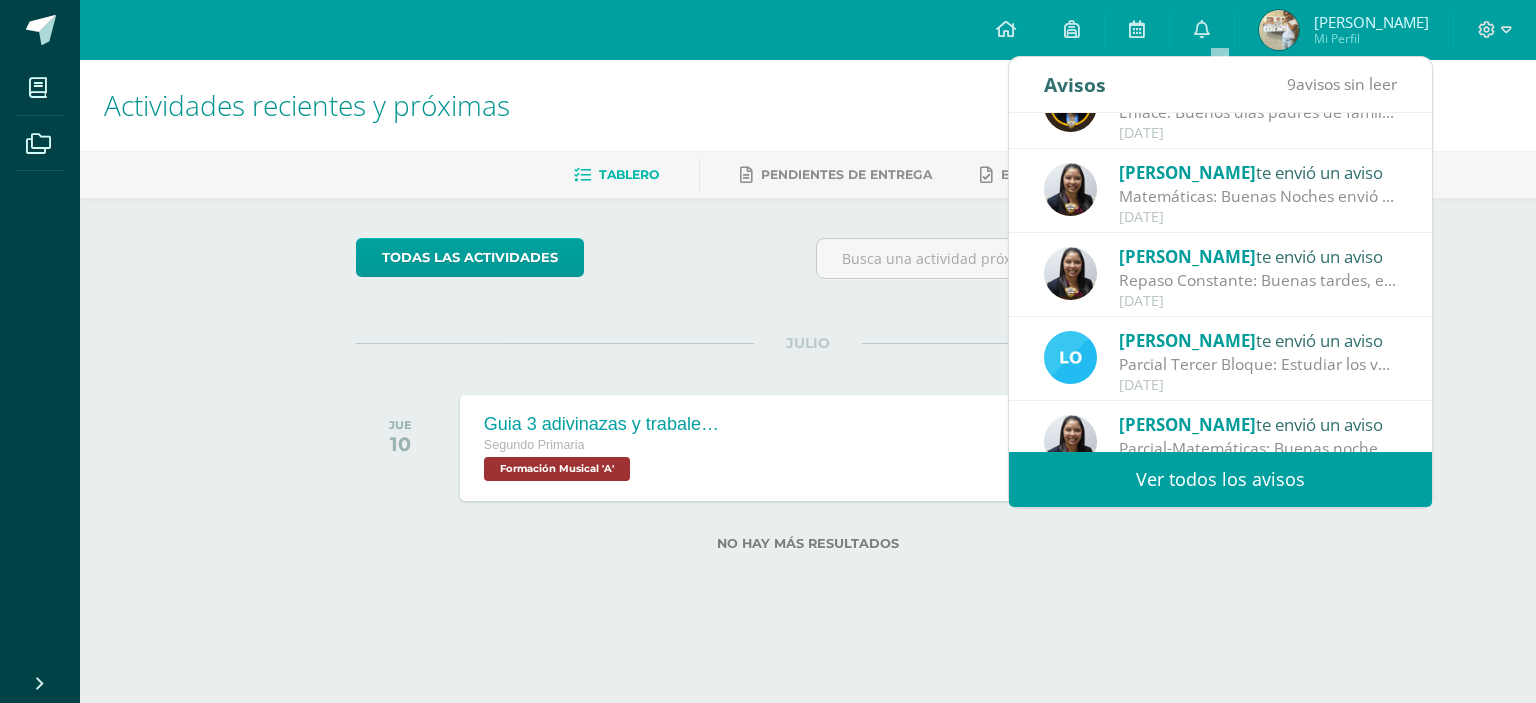 scroll, scrollTop: 332, scrollLeft: 0, axis: vertical 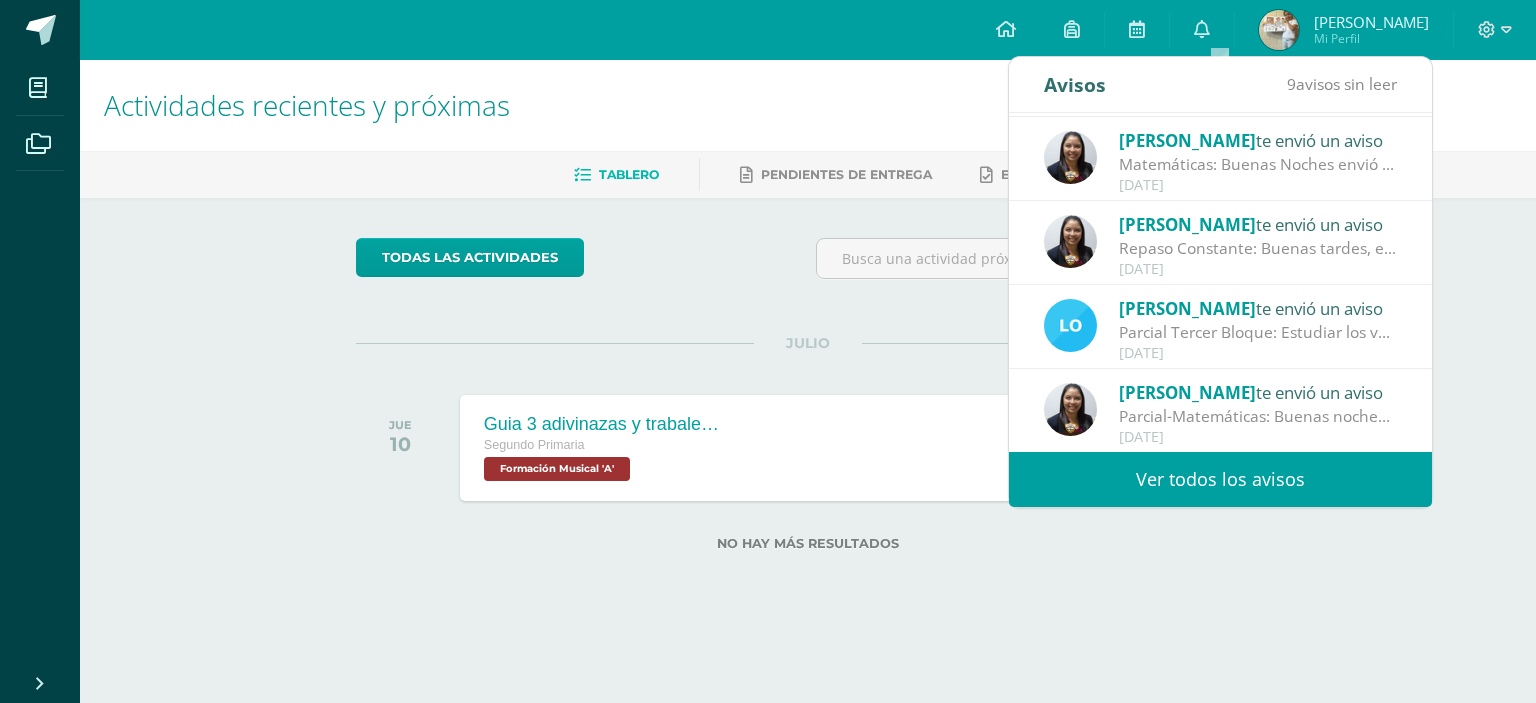 click on "Ver todos los avisos" at bounding box center (1220, 479) 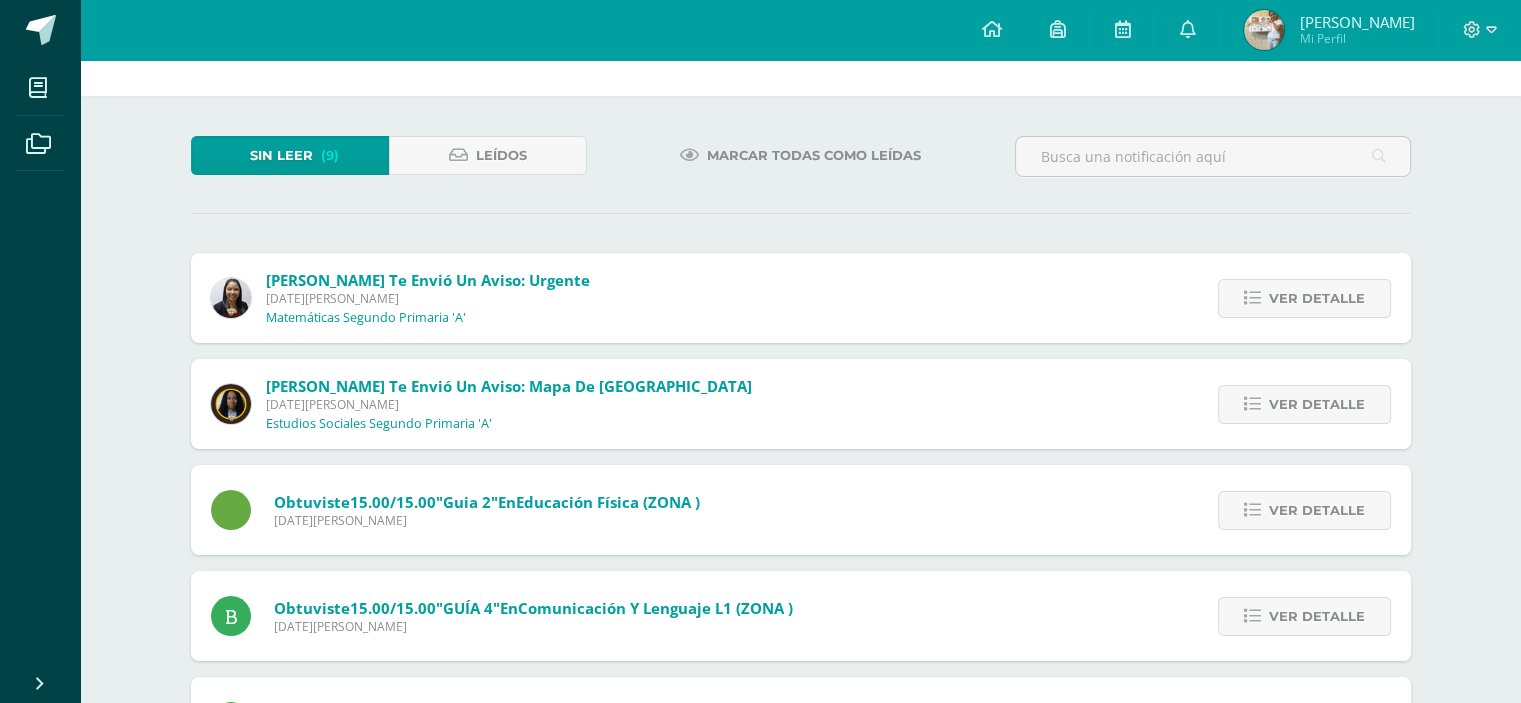 scroll, scrollTop: 0, scrollLeft: 0, axis: both 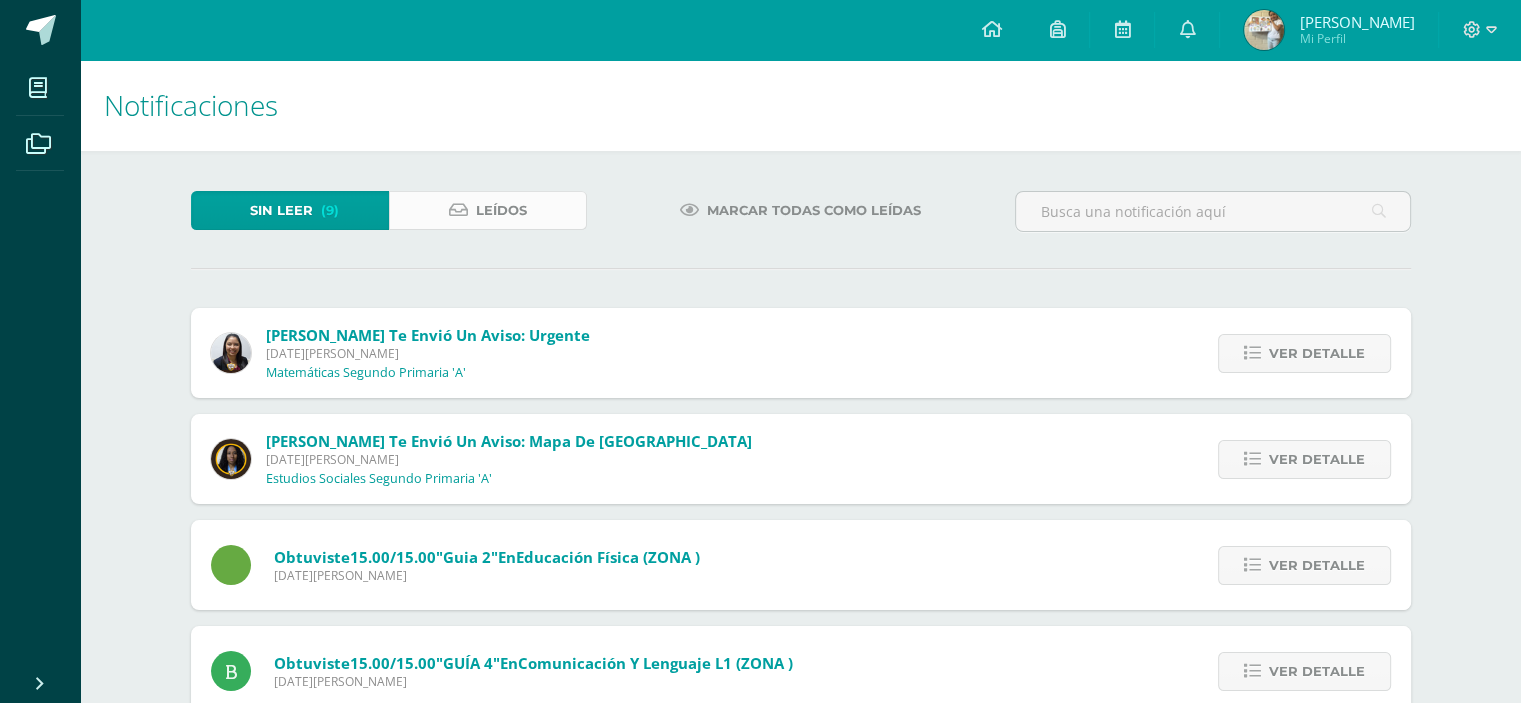 click on "Leídos" at bounding box center (501, 210) 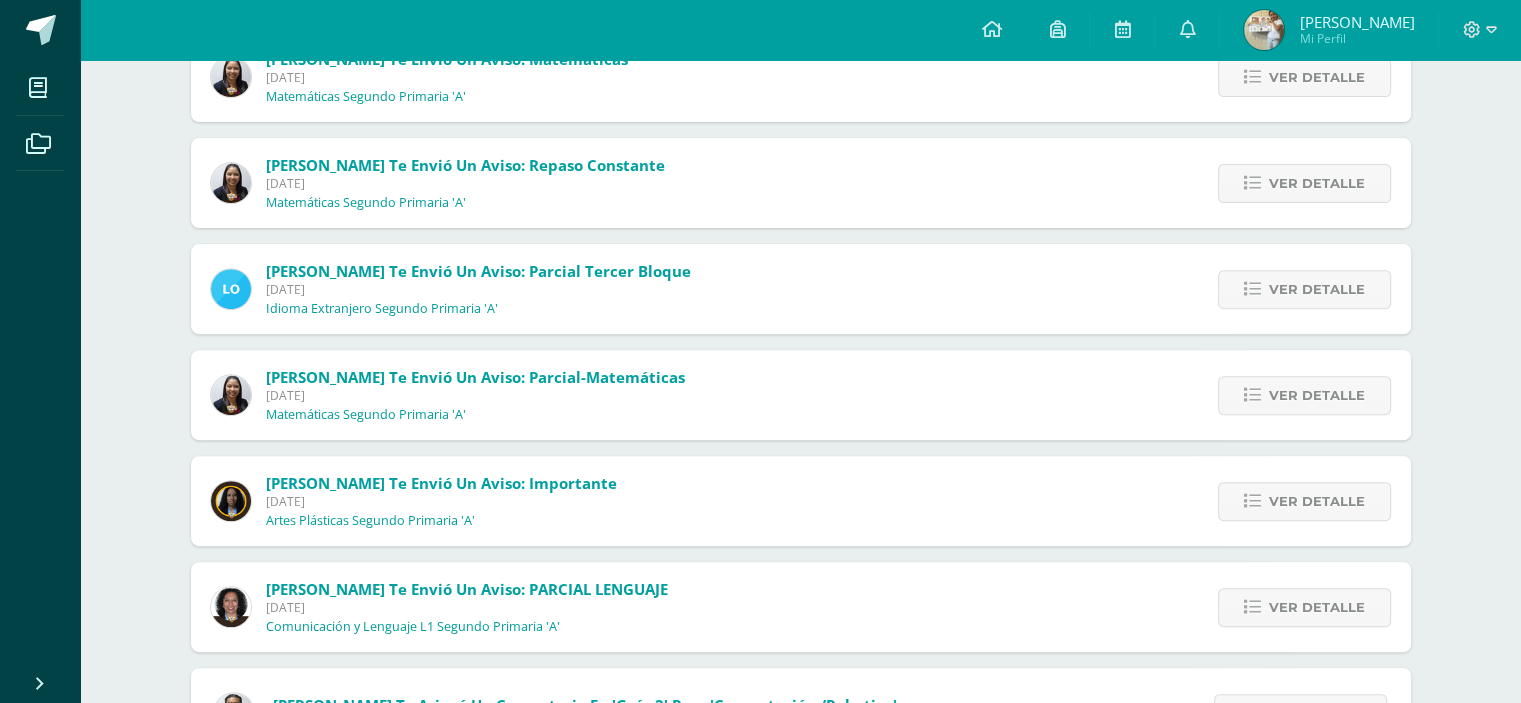 scroll, scrollTop: 800, scrollLeft: 0, axis: vertical 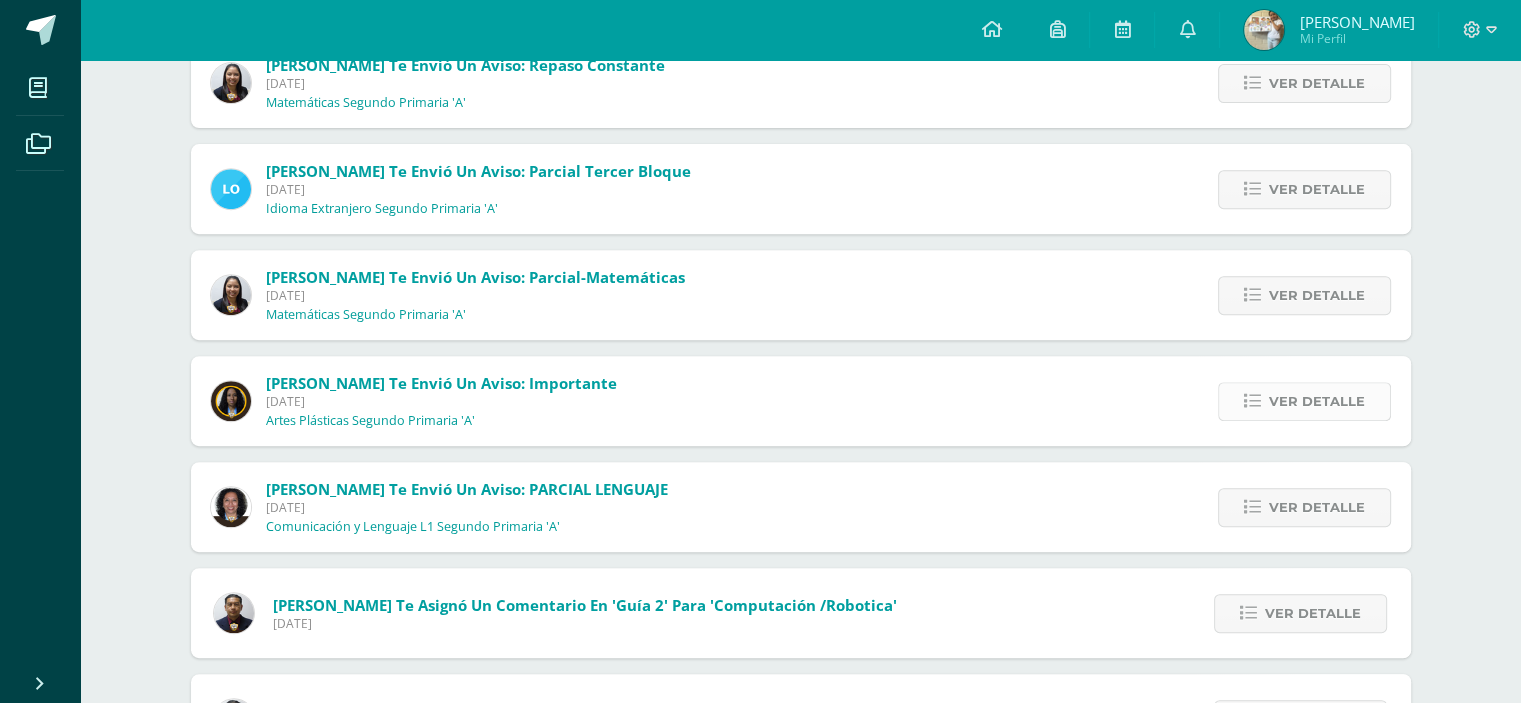 click on "Ver detalle" at bounding box center (1317, 401) 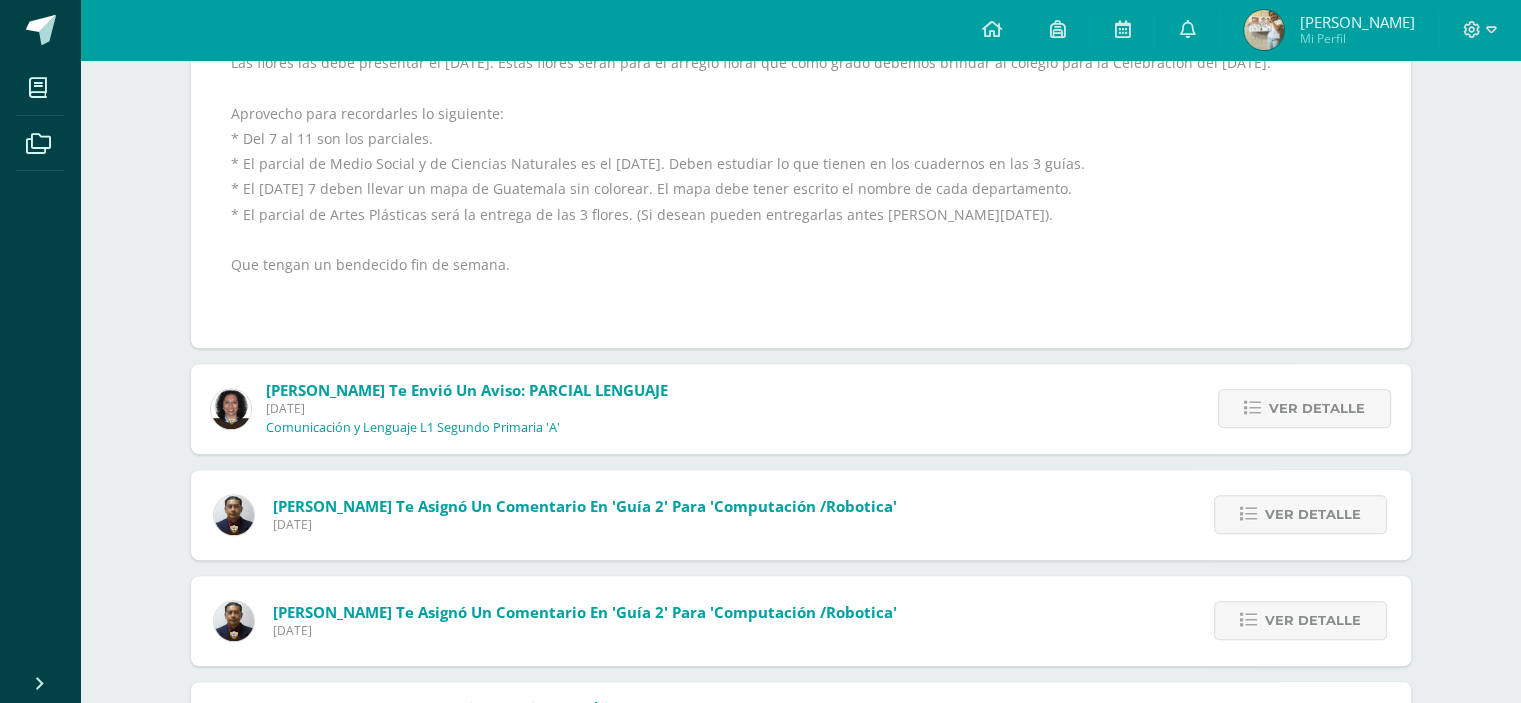 scroll, scrollTop: 1400, scrollLeft: 0, axis: vertical 